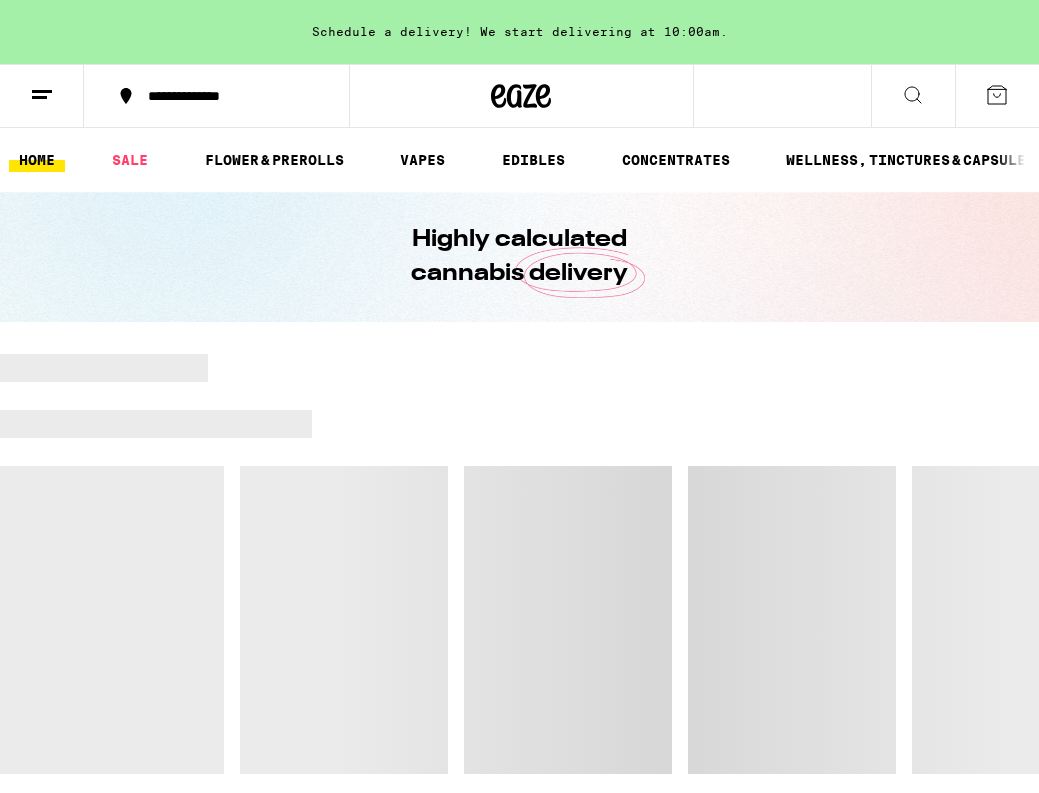 scroll, scrollTop: 0, scrollLeft: 0, axis: both 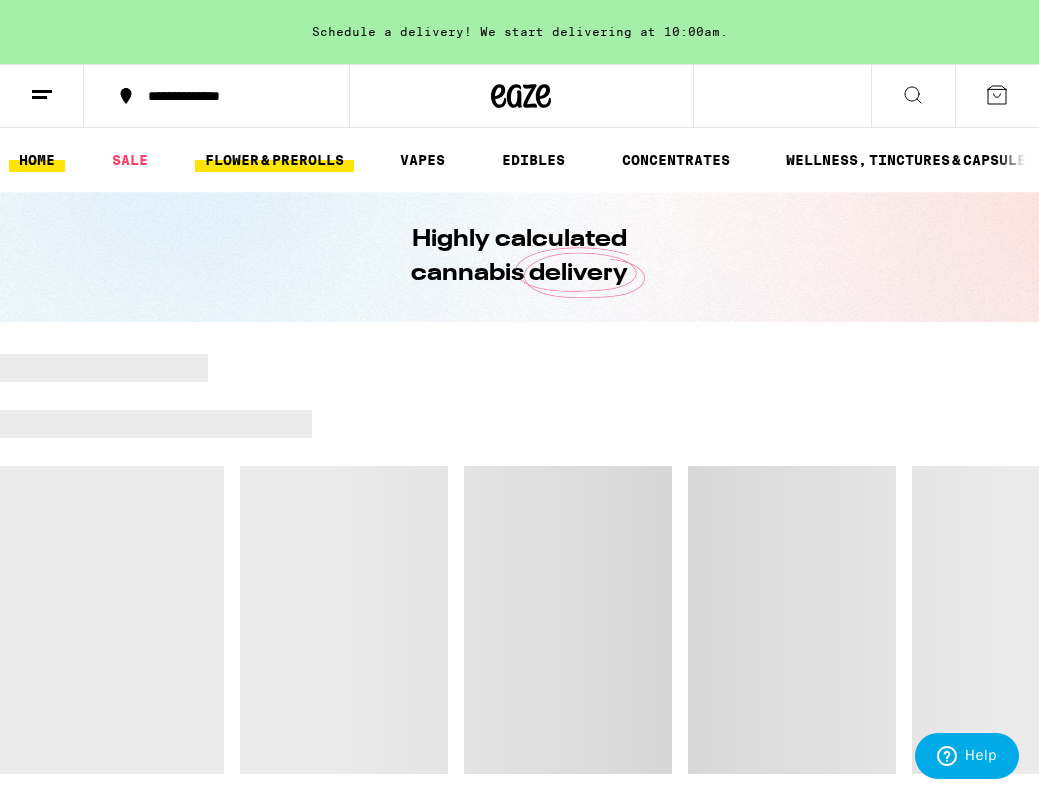 click on "FLOWER & PREROLLS" at bounding box center [274, 160] 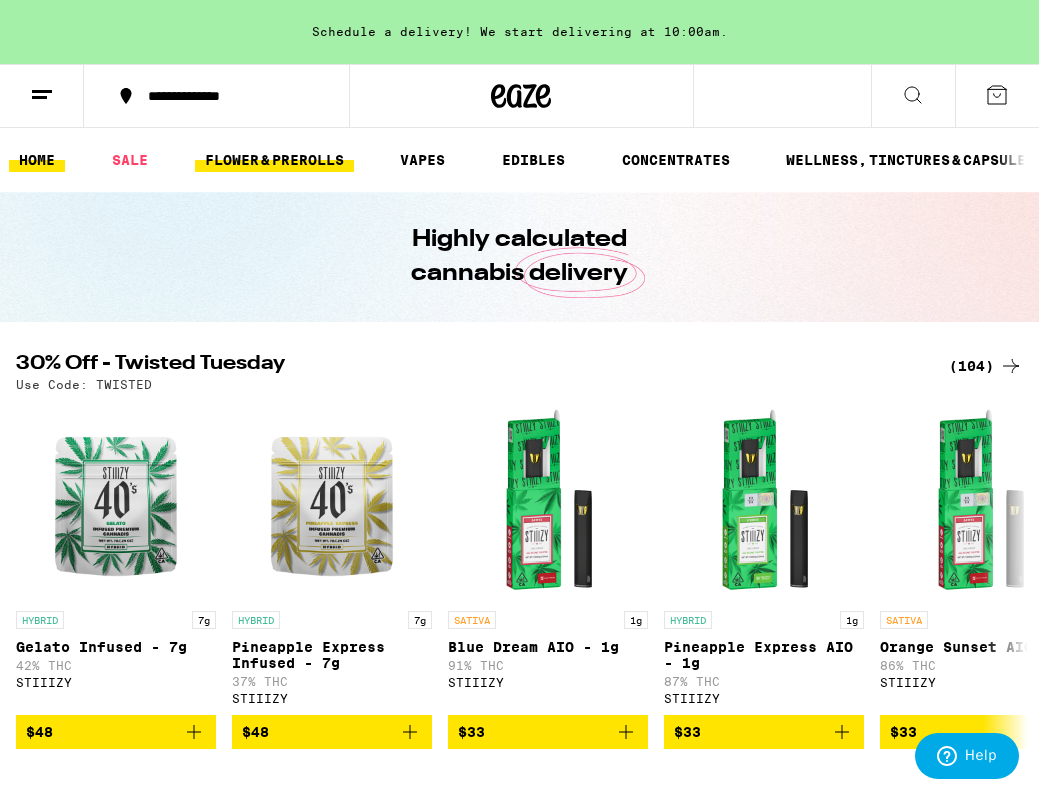 scroll, scrollTop: 0, scrollLeft: 0, axis: both 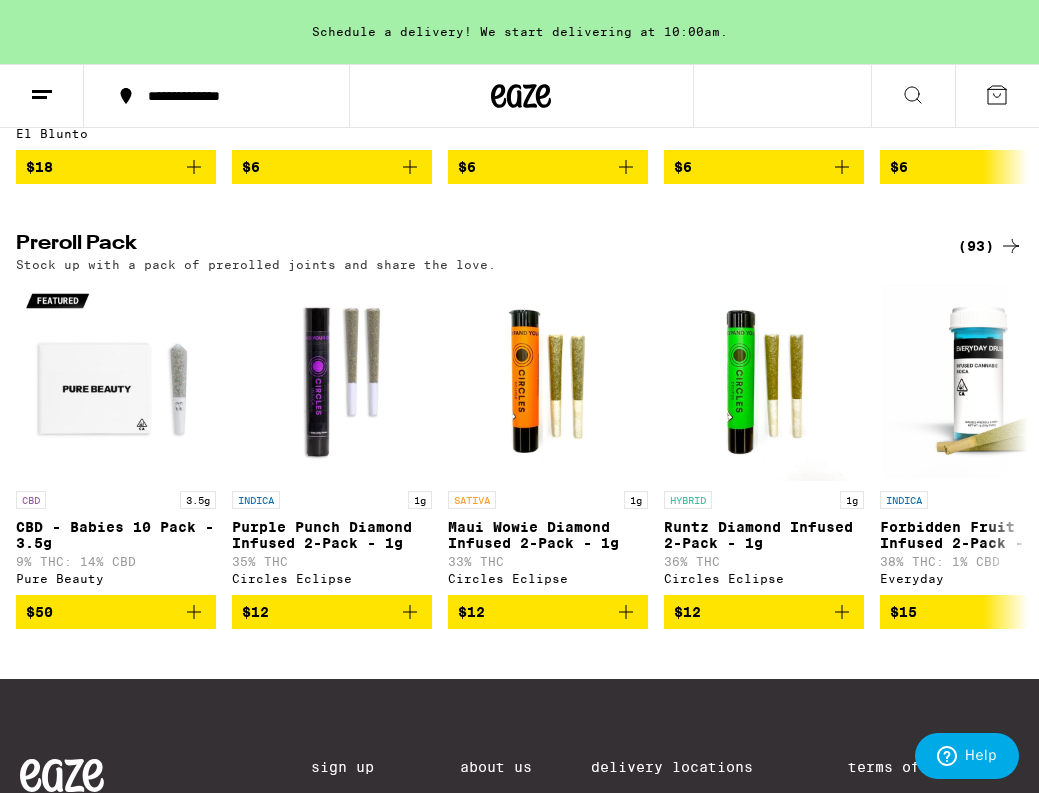 click on "(93)" at bounding box center (990, 246) 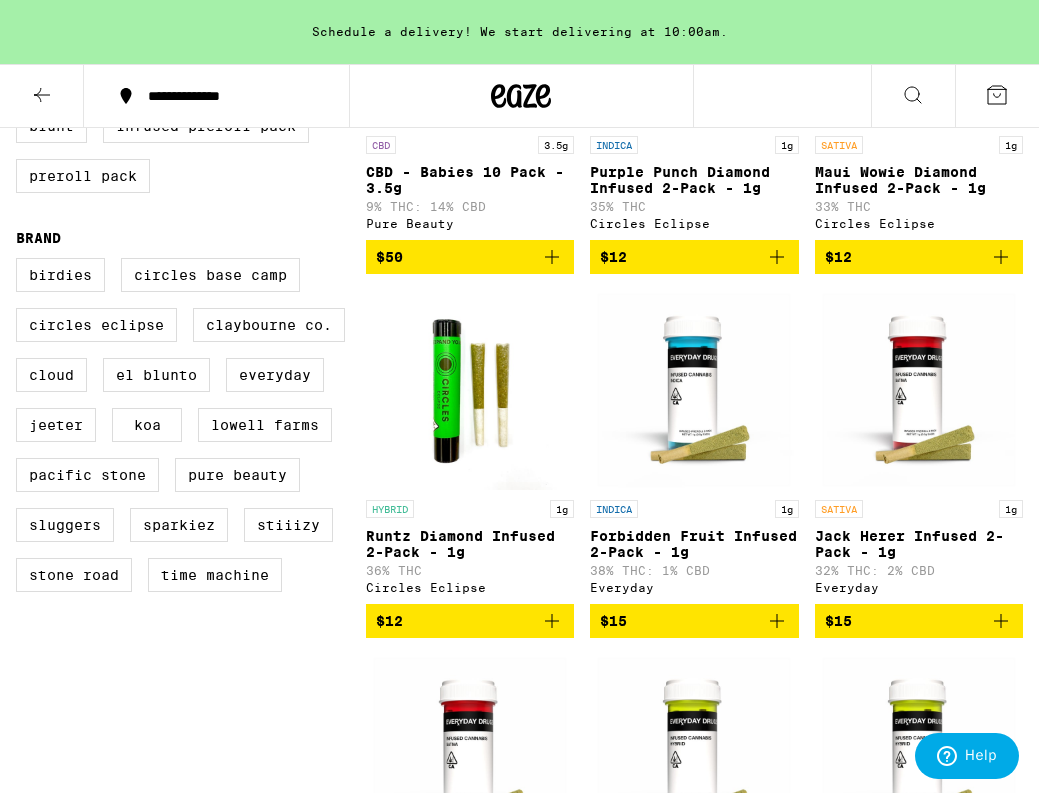 scroll, scrollTop: 416, scrollLeft: 0, axis: vertical 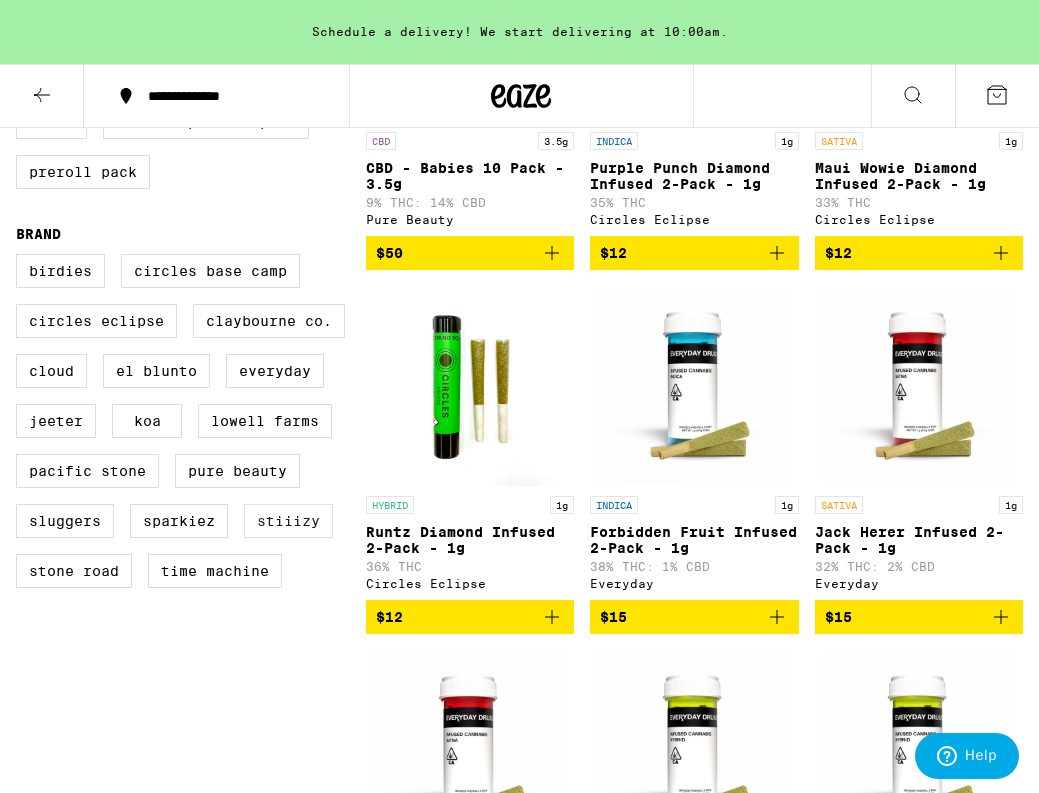 click on "STIIIZY" at bounding box center [288, 521] 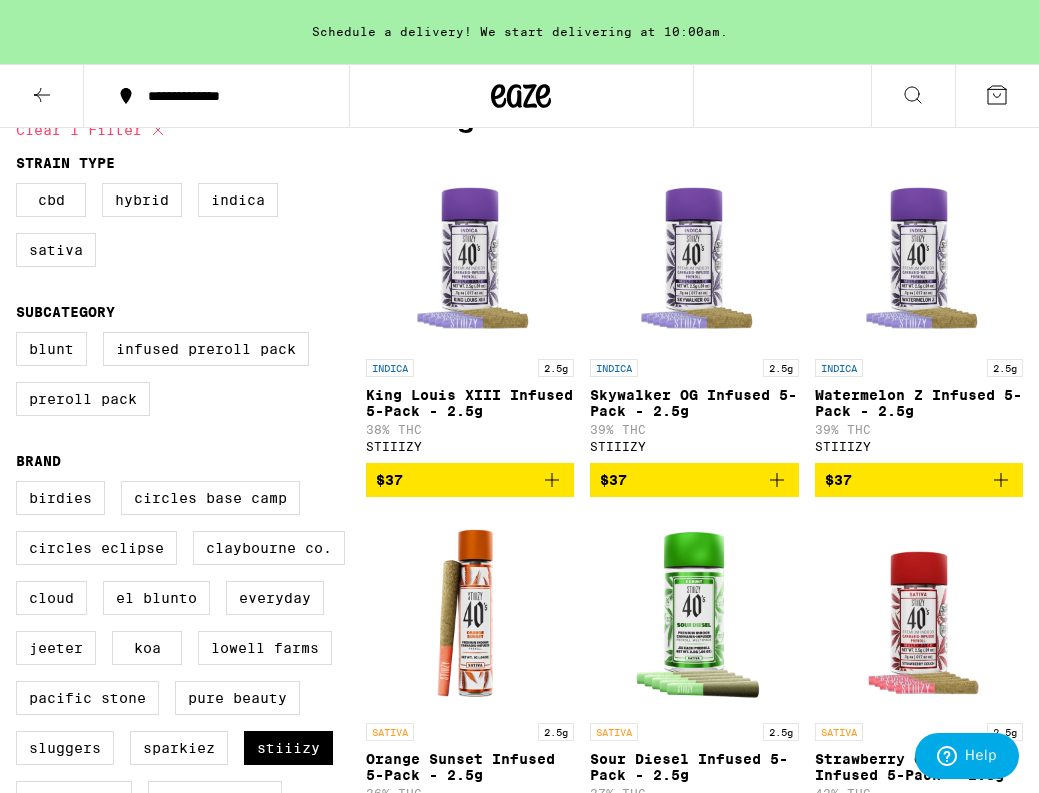 scroll, scrollTop: 190, scrollLeft: 0, axis: vertical 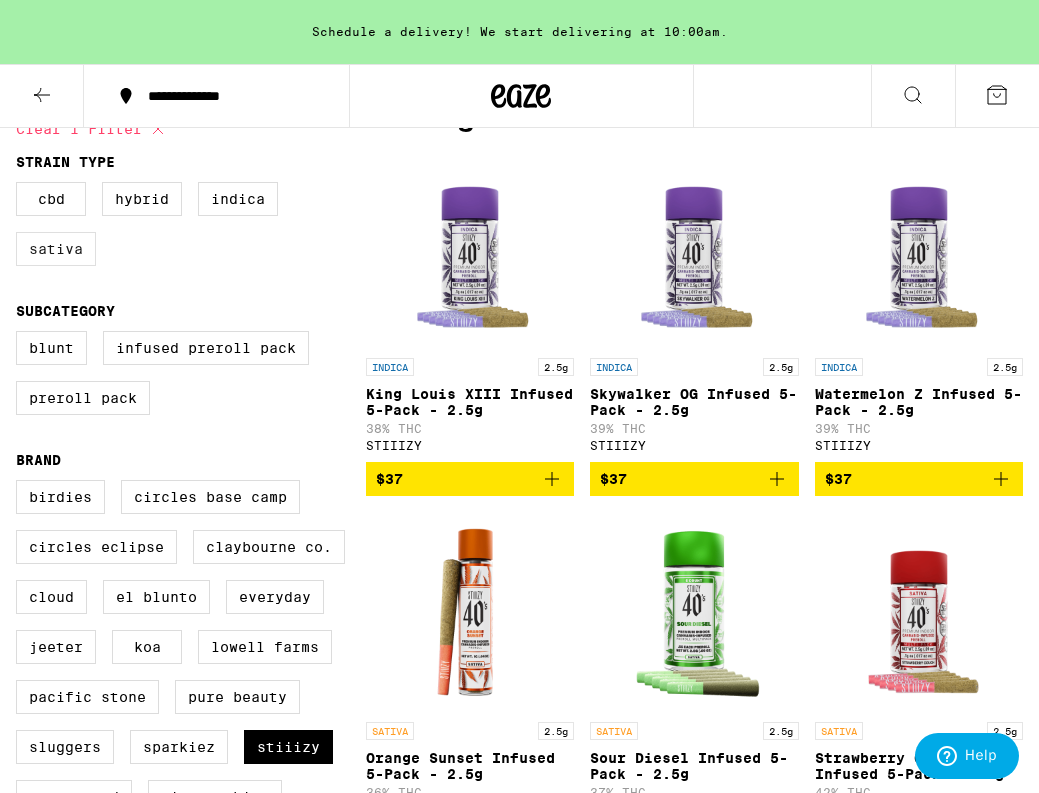 click on "Sativa" at bounding box center (56, 249) 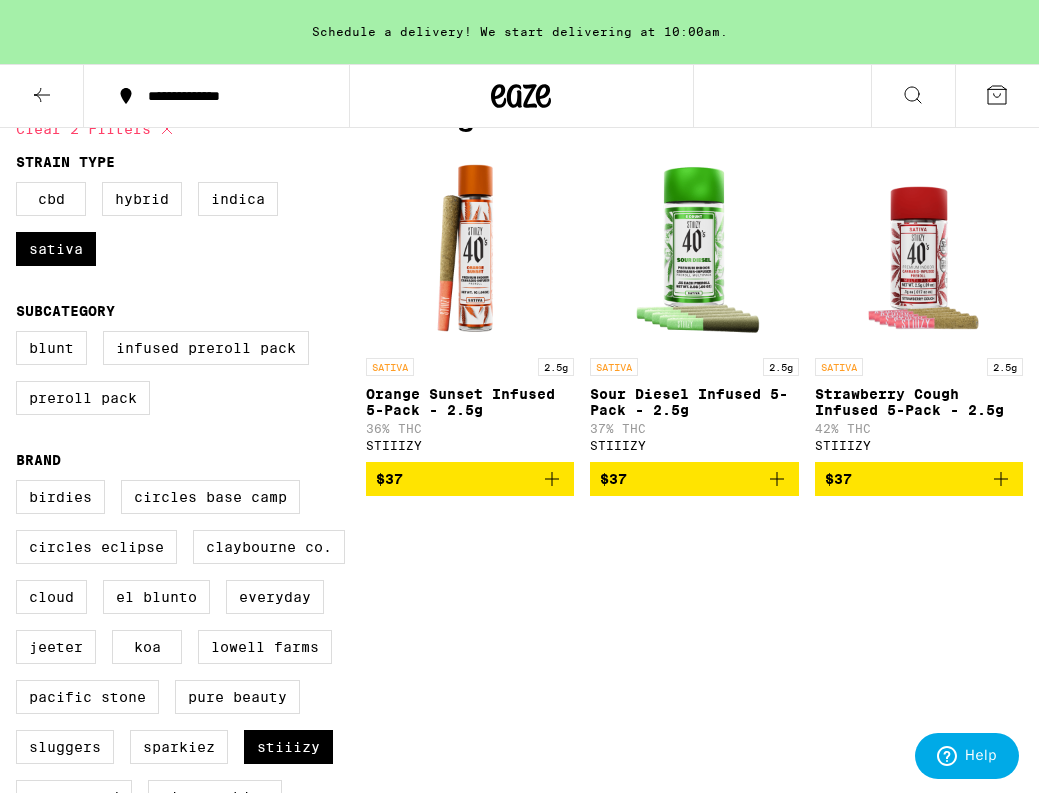 click 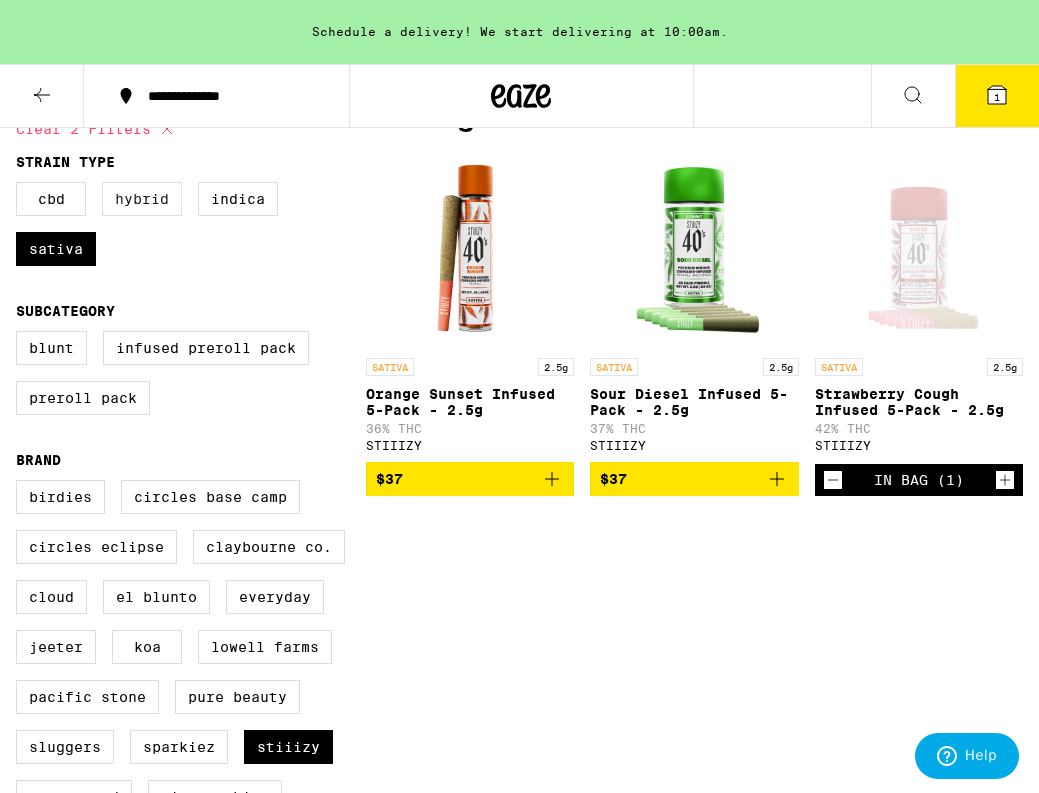 click on "Hybrid" at bounding box center (142, 199) 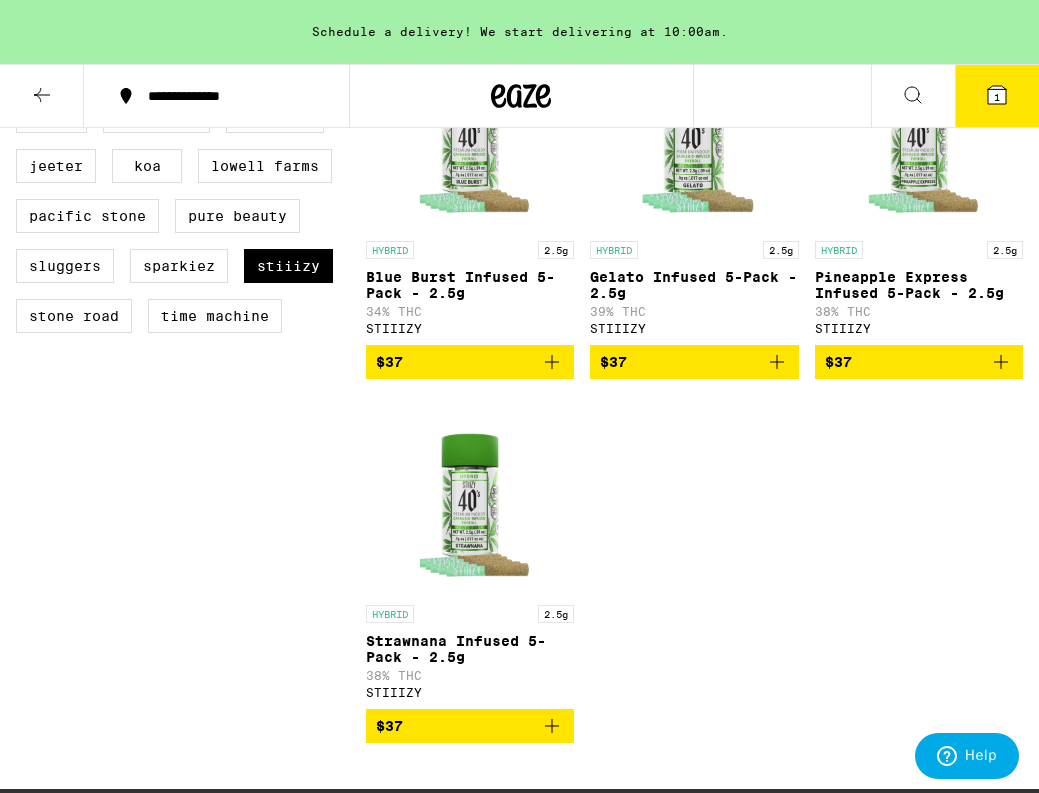 scroll, scrollTop: 674, scrollLeft: 0, axis: vertical 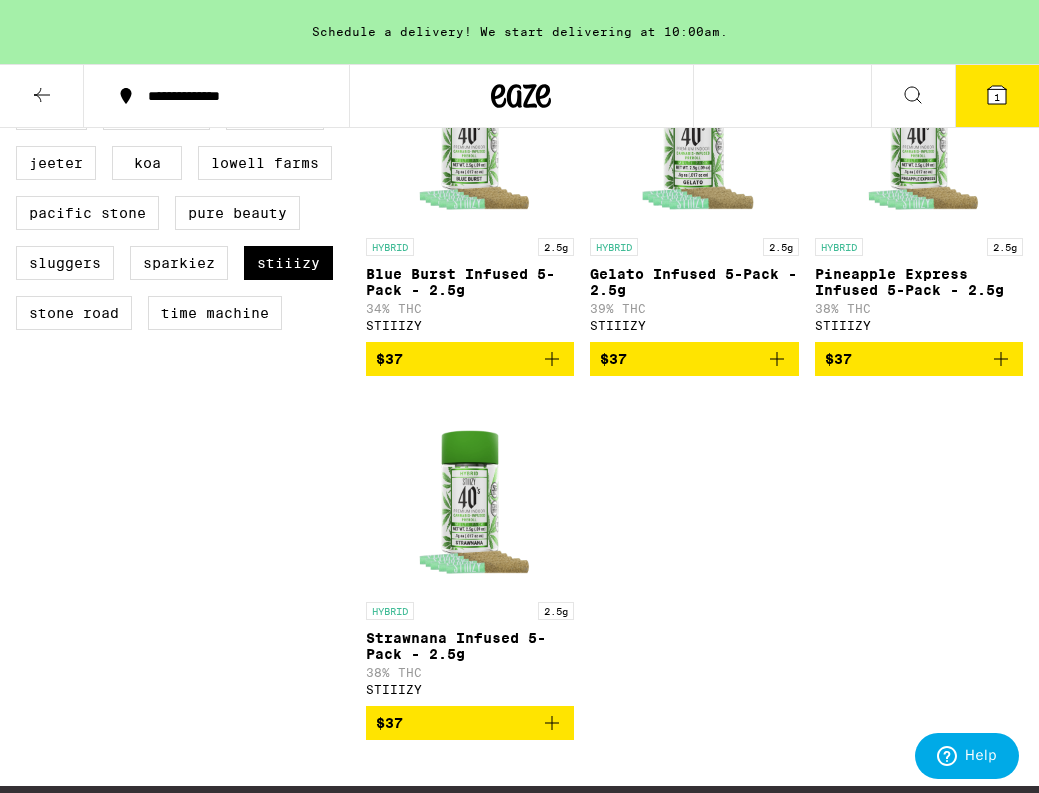 click on "$37" at bounding box center [694, 359] 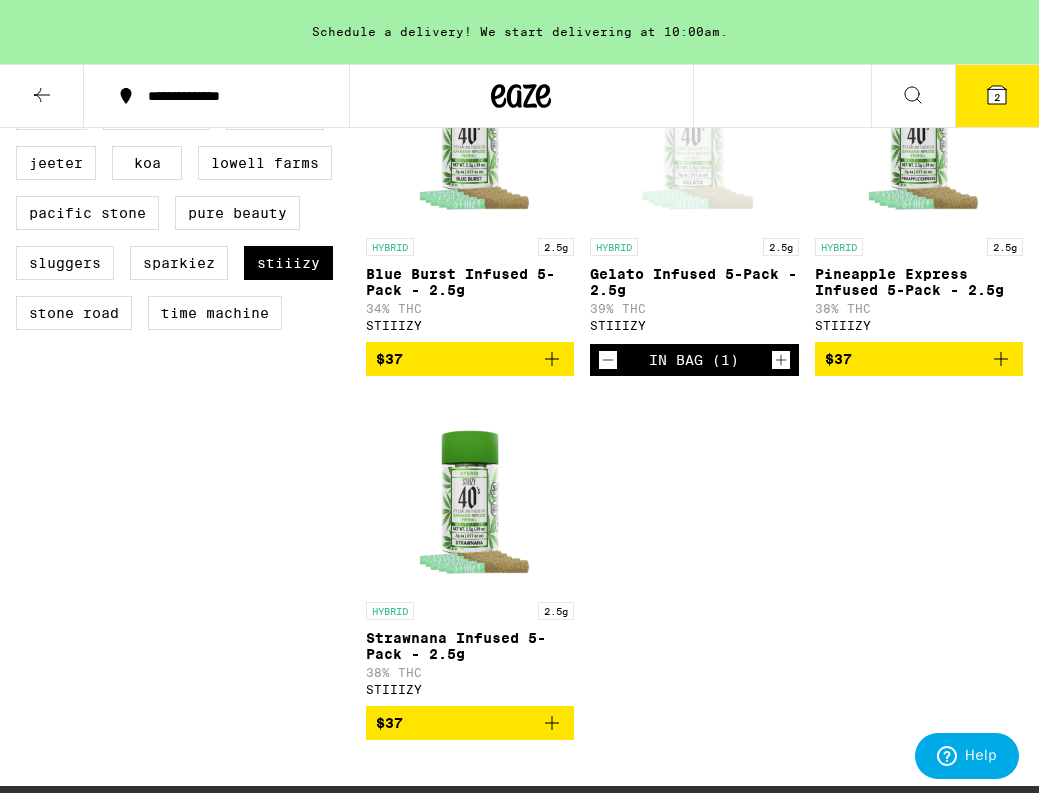 click at bounding box center (919, 128) 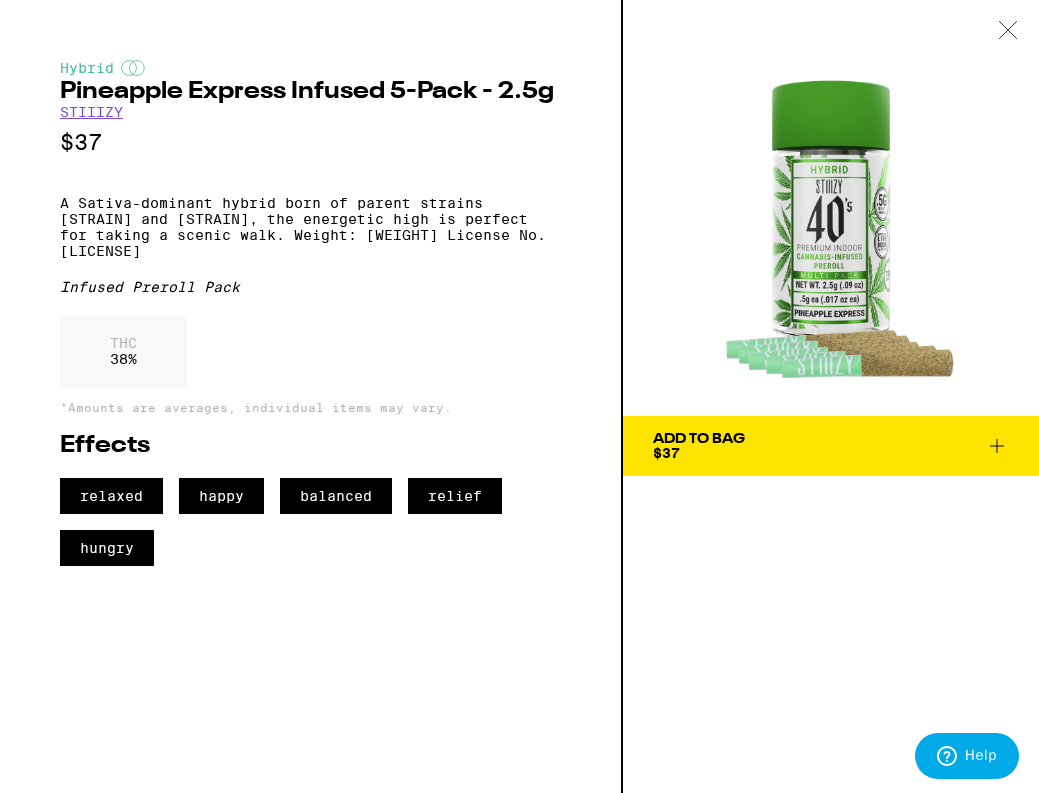 click at bounding box center [1008, 31] 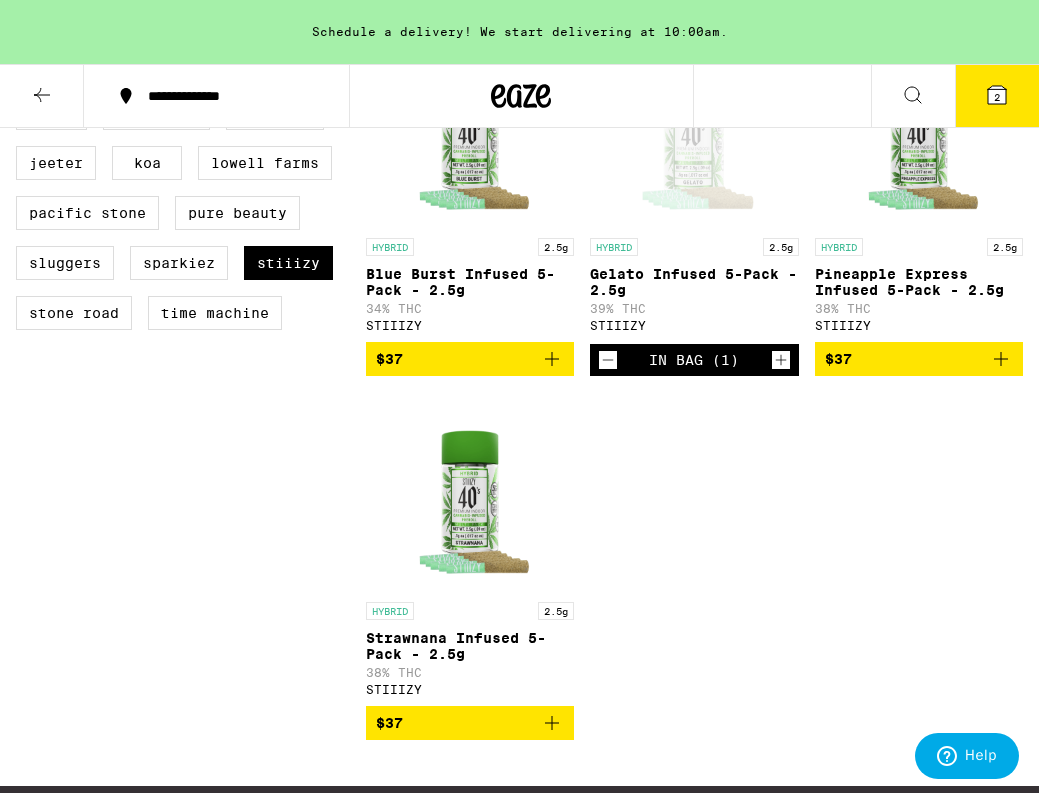click 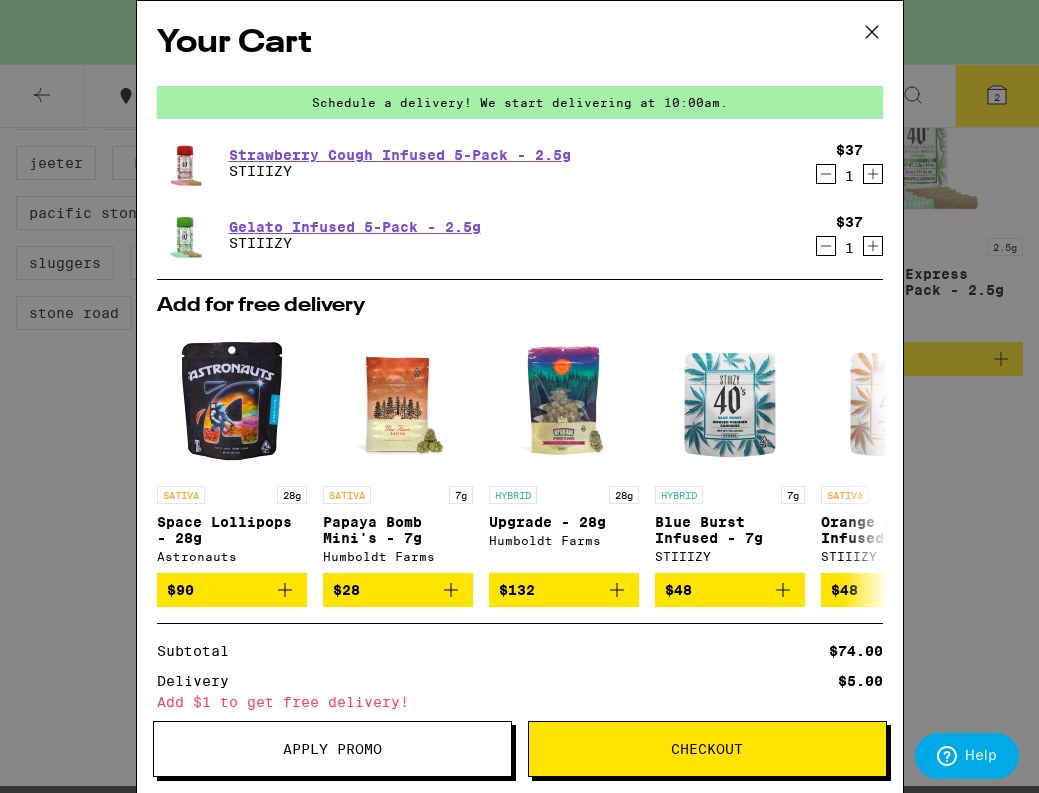 click 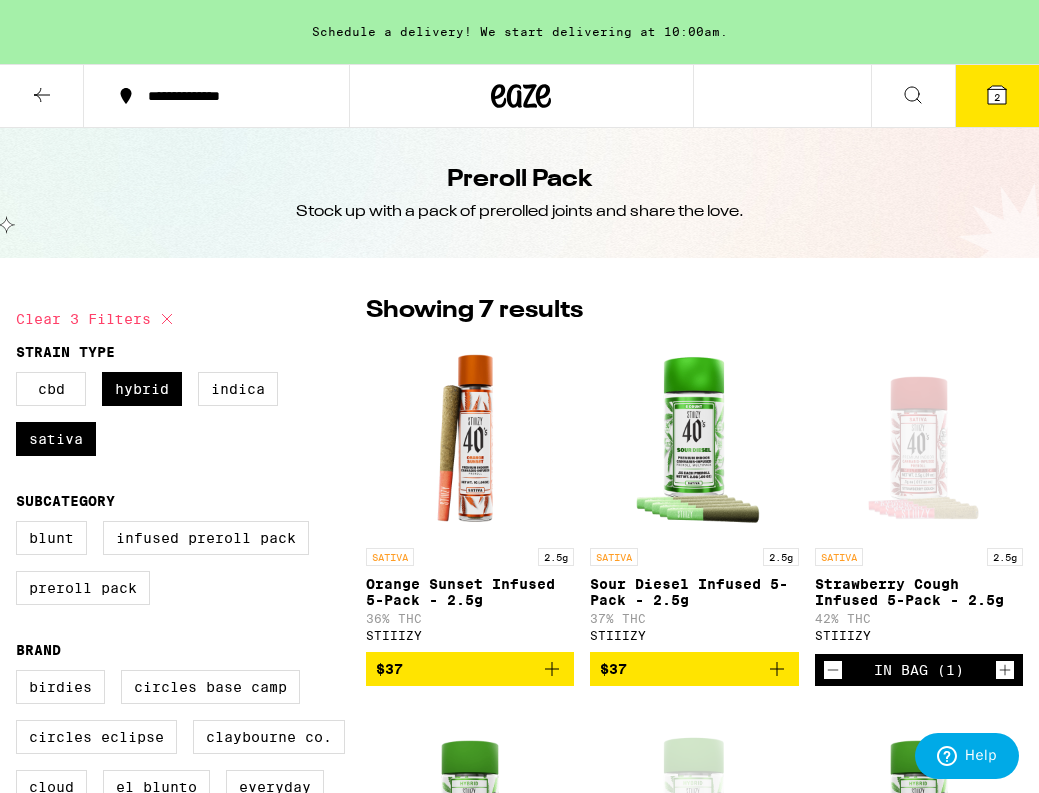 scroll, scrollTop: 0, scrollLeft: 0, axis: both 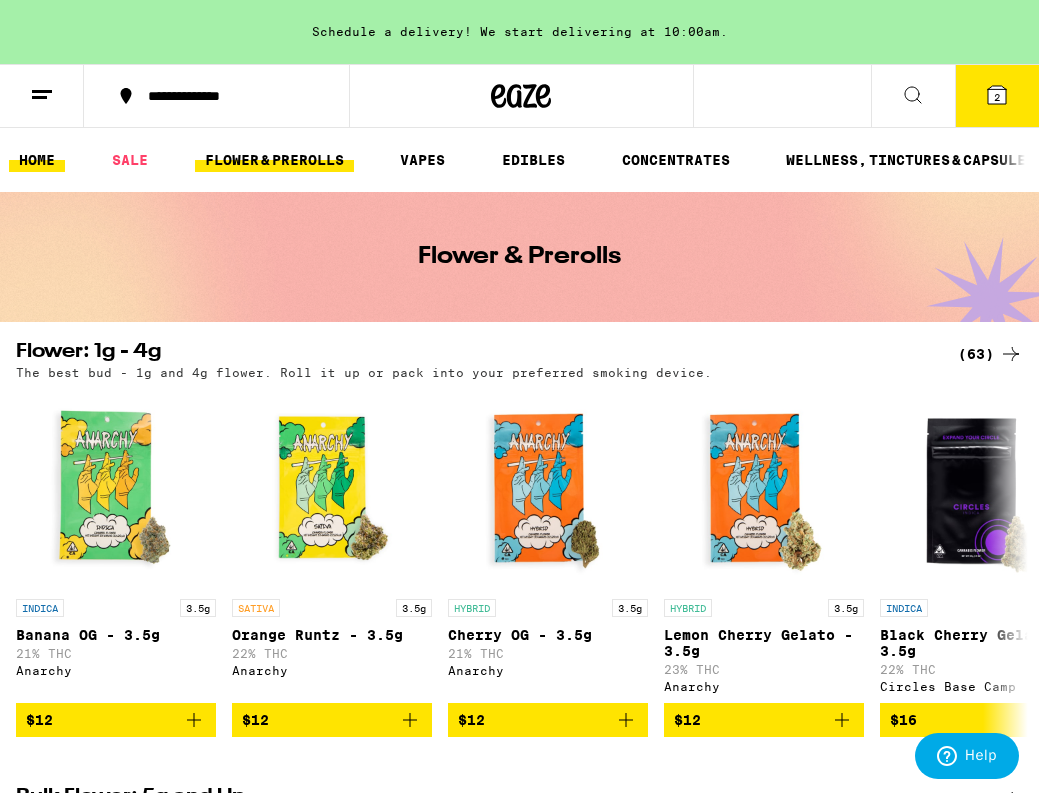 click on "HOME" at bounding box center [37, 160] 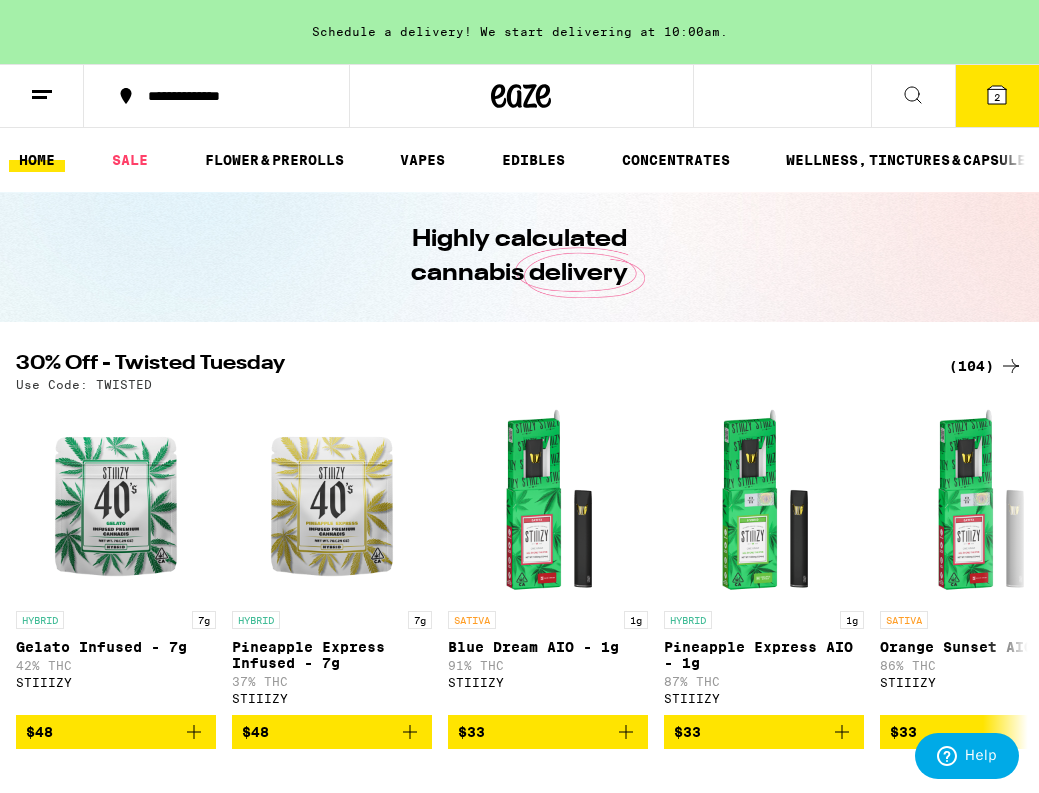 scroll, scrollTop: 0, scrollLeft: 0, axis: both 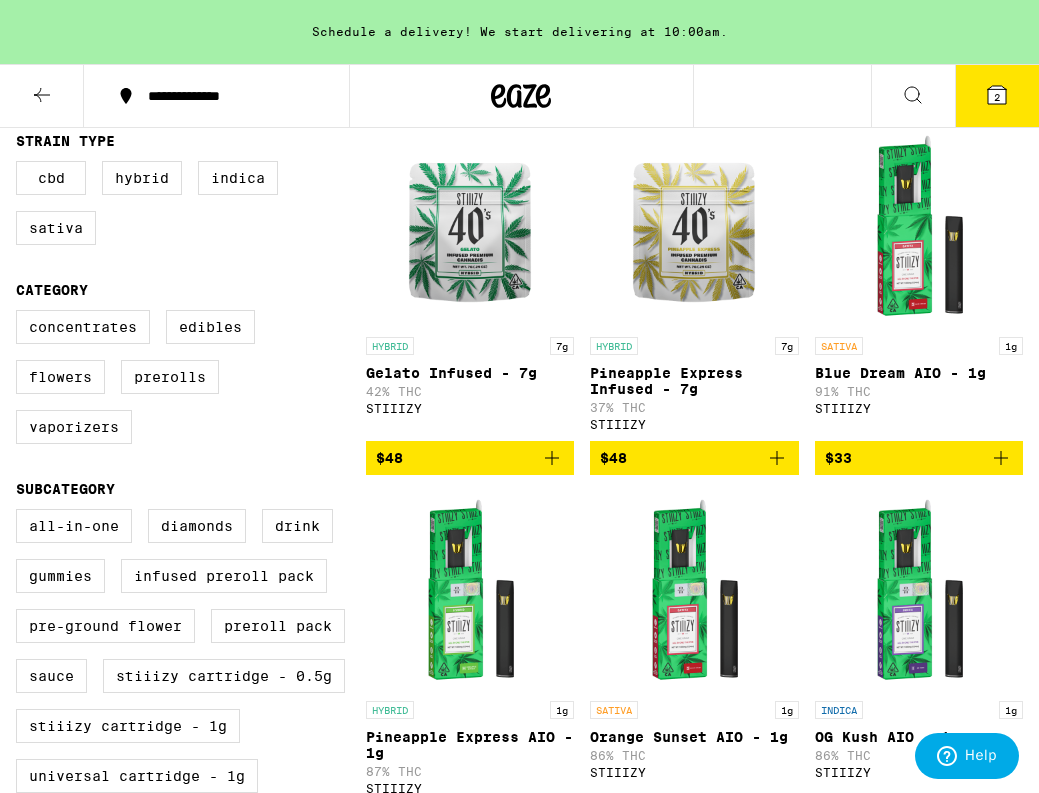 click on "$48" at bounding box center (470, 458) 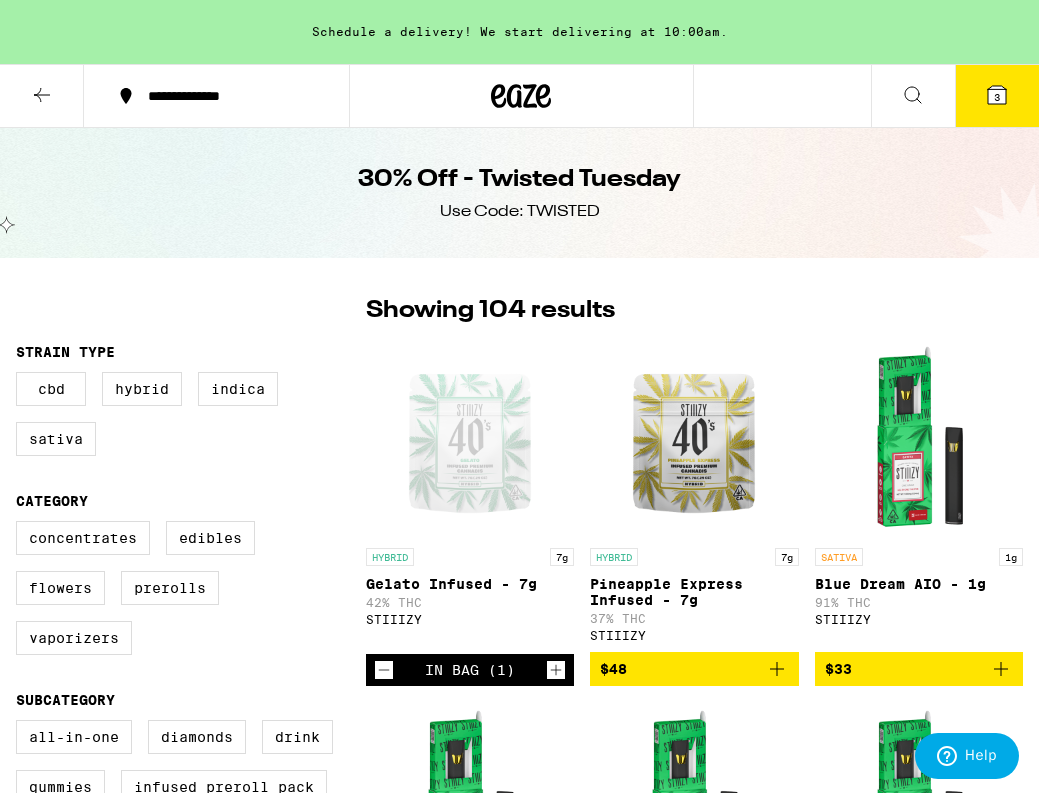 scroll, scrollTop: 0, scrollLeft: 0, axis: both 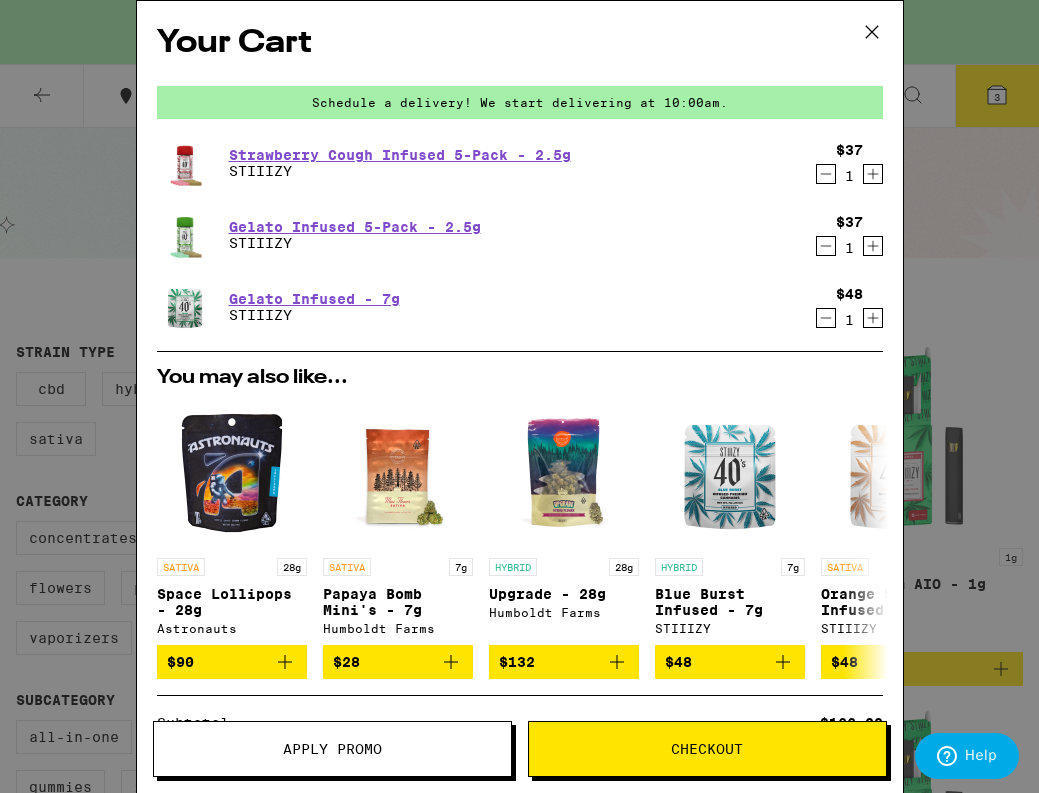 click on "Your Cart Schedule a delivery! We start delivering at [TIME]. [PRODUCT] - [WEIGHT] [BRAND] $[PRICE] [QUANTITY] [PRODUCT] - [WEIGHT] [BRAND] $[PRICE] [QUANTITY] [PRODUCT] - [WEIGHT] [BRAND] $[PRICE] [QUANTITY] You may also like... SATIVA [WEIGHT] [PRODUCT] - [WEIGHT] [BRAND] $[PRICE] SATIVA [WEIGHT] [PRODUCT] - [WEIGHT] [BRAND] $[PRICE] HYBRID [WEIGHT] [PRODUCT] - [WEIGHT] [BRAND] $[PRICE] HYBRID [WEIGHT] [PRODUCT] - [WEIGHT] [BRAND] $[PRICE] SATIVA [WEIGHT] [PRODUCT] - [WEIGHT] [BRAND] $[PRICE] SATIVA [WEIGHT] [PRODUCT] - [WEIGHT] [BRAND] $[PRICE] HYBRID [WEIGHT] [PRODUCT]: [STRAIN] [QUANTITY] [BRAND] $[PRICE] HYBRID [WEIGHT] [PRODUCT] - [WEIGHT] [BRAND] $[PRICE] INDICA [WEIGHT] [PRODUCT] - [WEIGHT] [BRAND] $[PRICE] SATIVA [WEIGHT] [PRODUCT]: [STRAIN] [QUANTITY] [BRAND] $[PRICE] Subtotal $[PRICE] Delivery $[PRICE] Free delivery for $[PRICE]+ orders! Taxes & Fees More Info $[PRICE] Order Total $[PRICE] ⚠️ www.P65Warnings.ca.gov Apply Promo Checkout" at bounding box center (519, 396) 